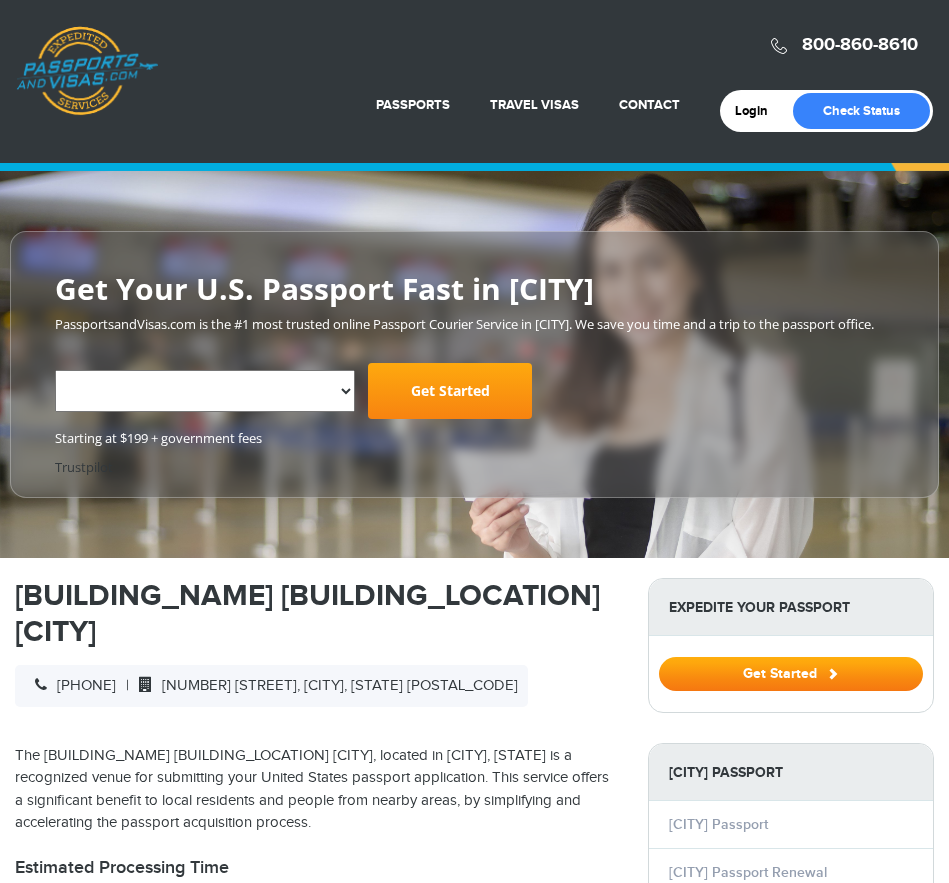 scroll, scrollTop: 1000, scrollLeft: 0, axis: vertical 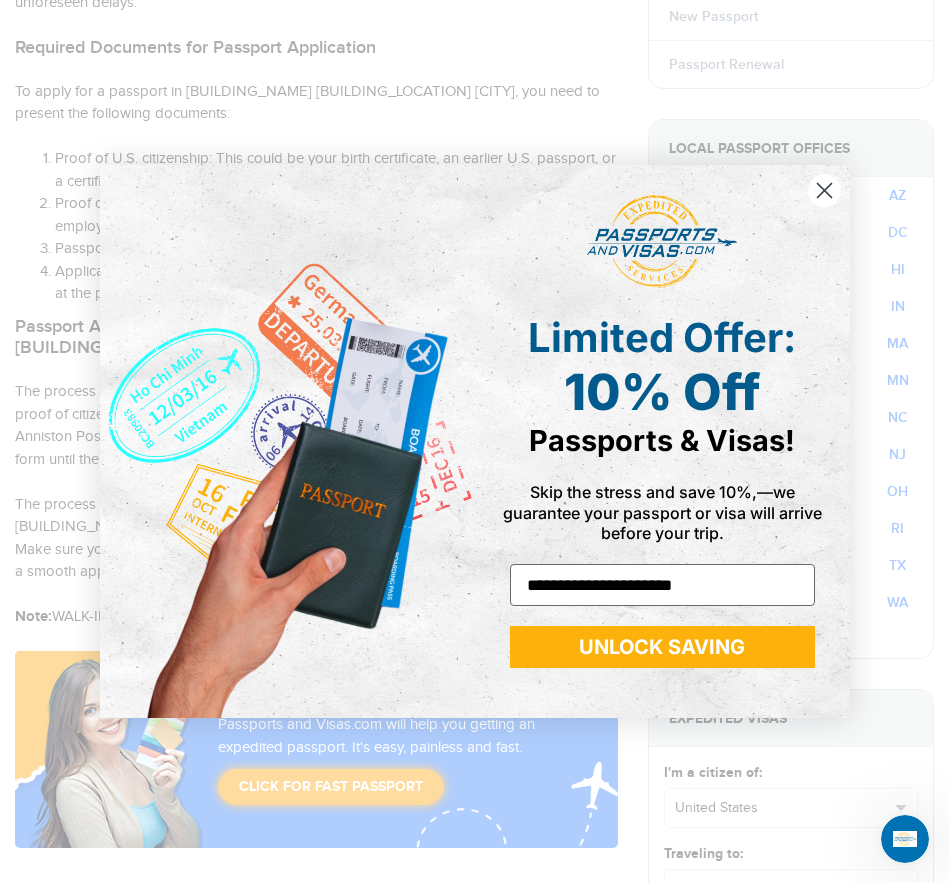 type on "**********" 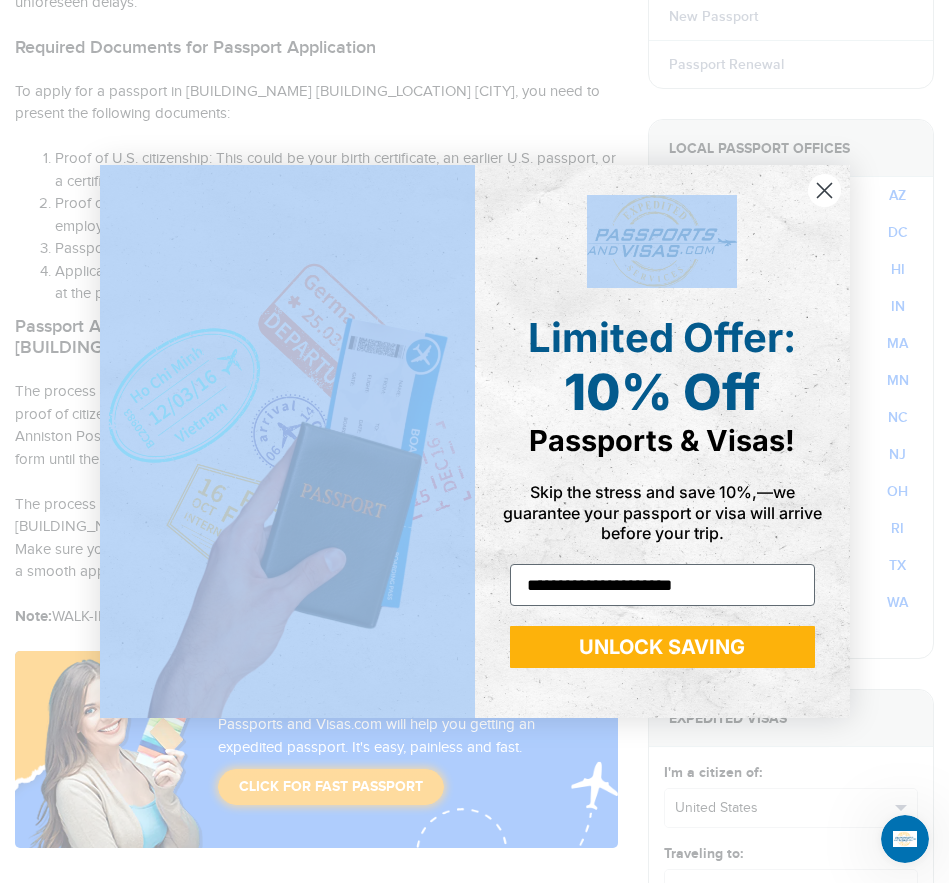 drag, startPoint x: 703, startPoint y: 182, endPoint x: 696, endPoint y: 109, distance: 73.33485 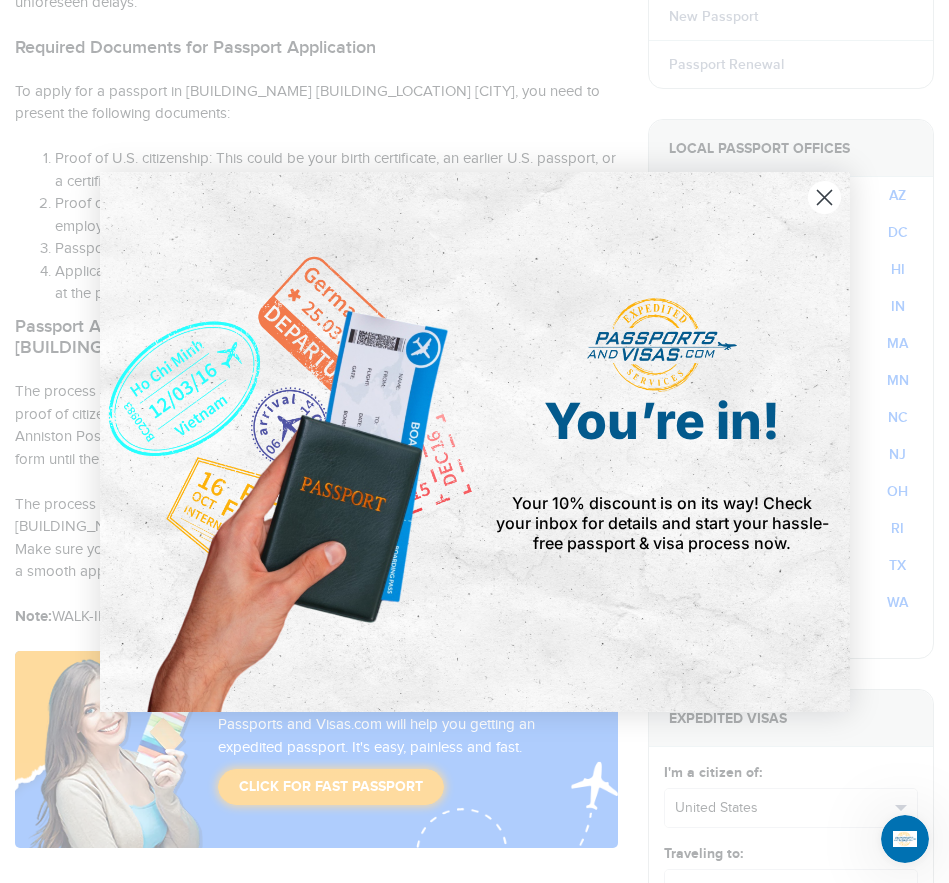 click 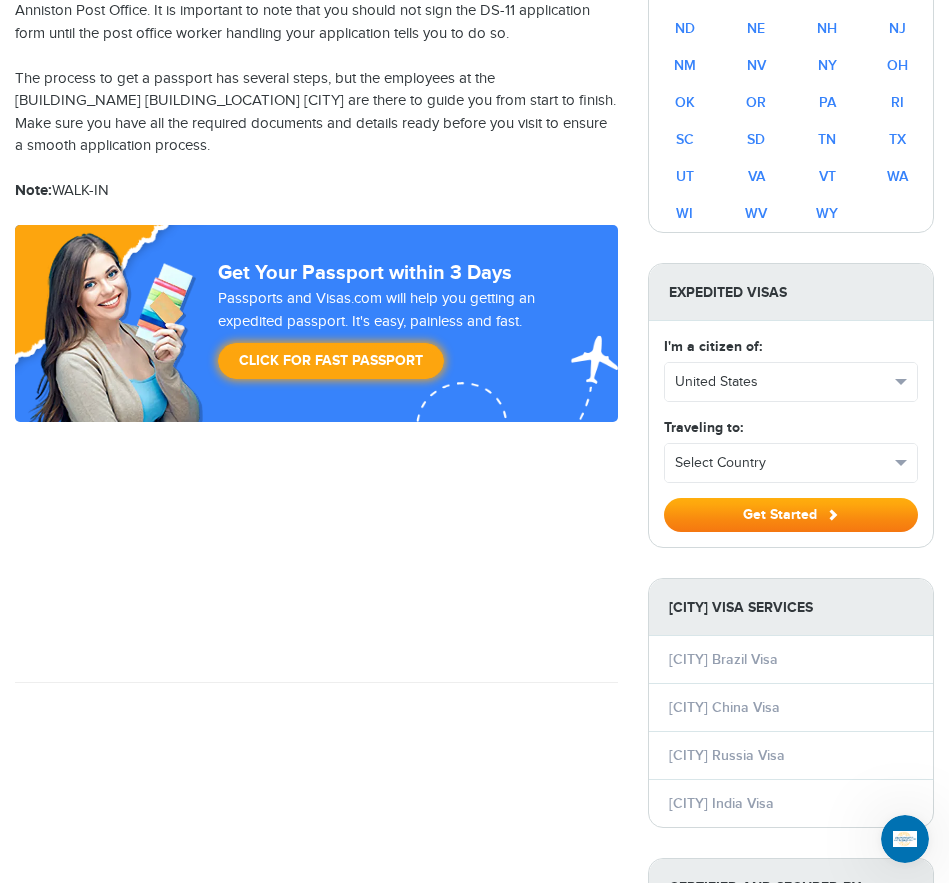 scroll, scrollTop: 1481, scrollLeft: 0, axis: vertical 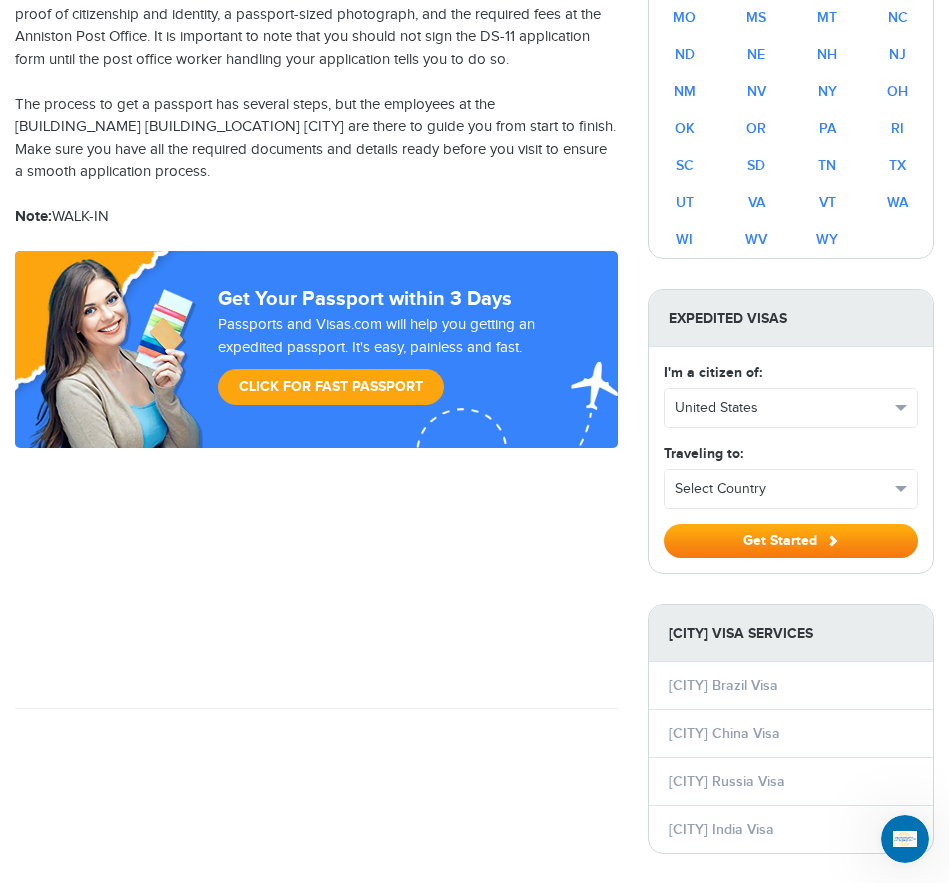 click on "Click for Fast Passport" at bounding box center (331, 387) 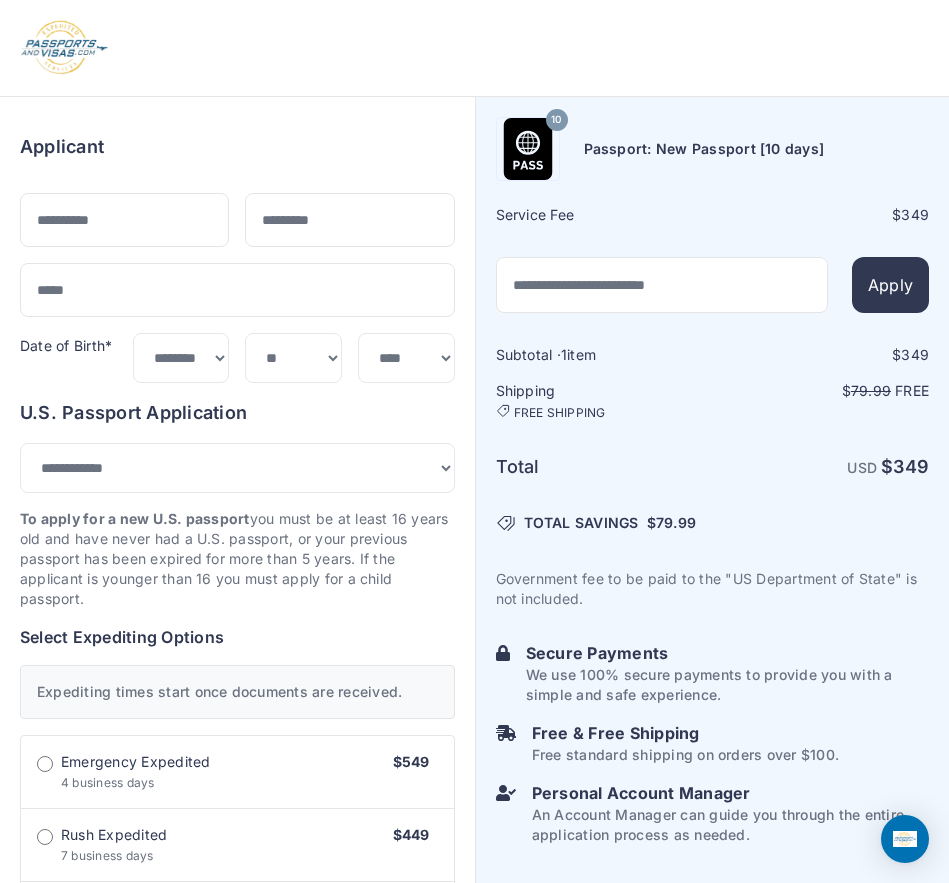 select on "***" 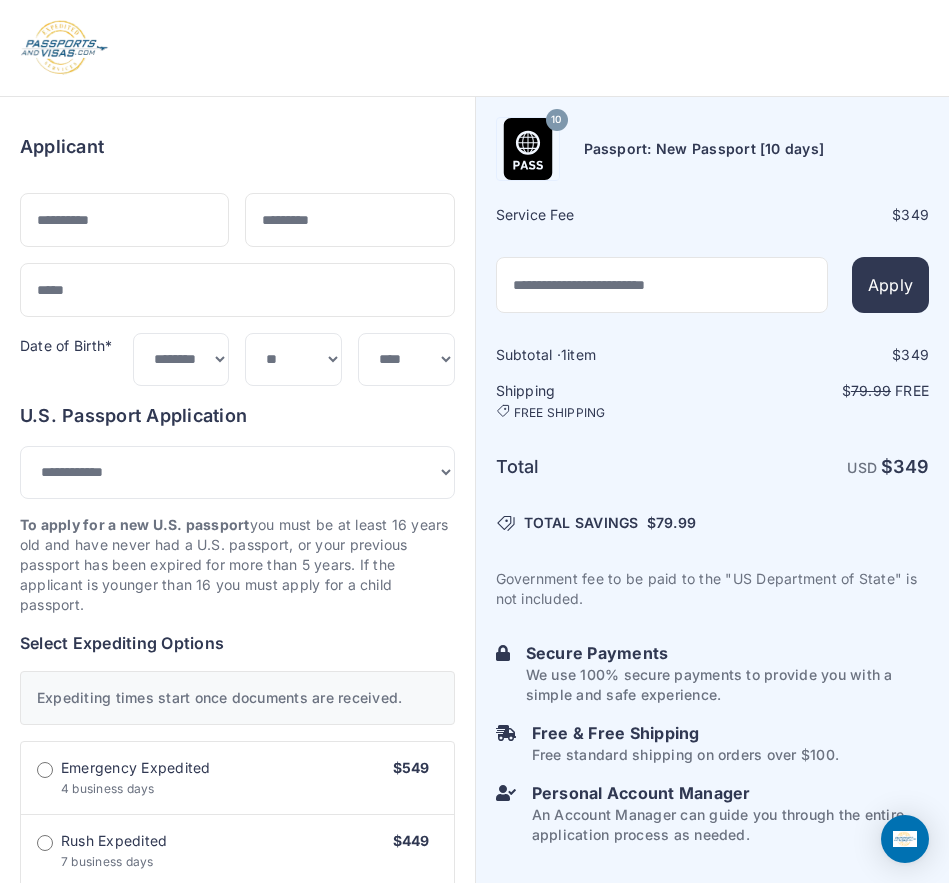 scroll, scrollTop: 0, scrollLeft: 0, axis: both 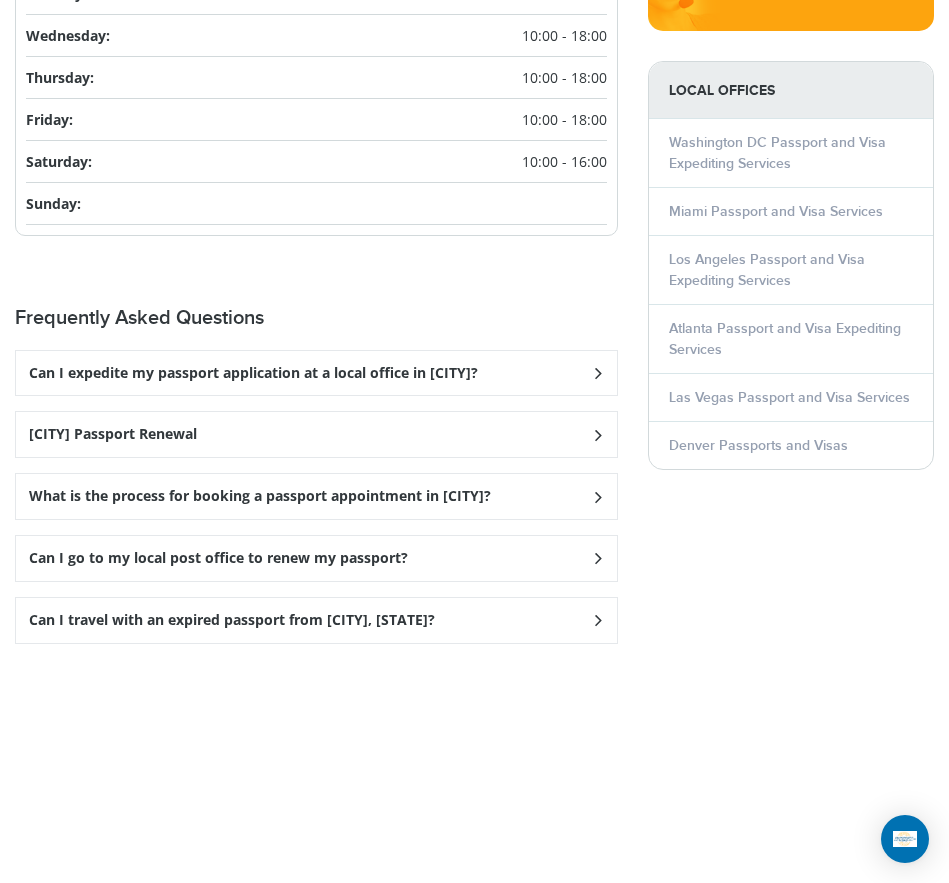 click on "Can I expedite my passport application at a local office in [CITY]?" at bounding box center (316, 373) 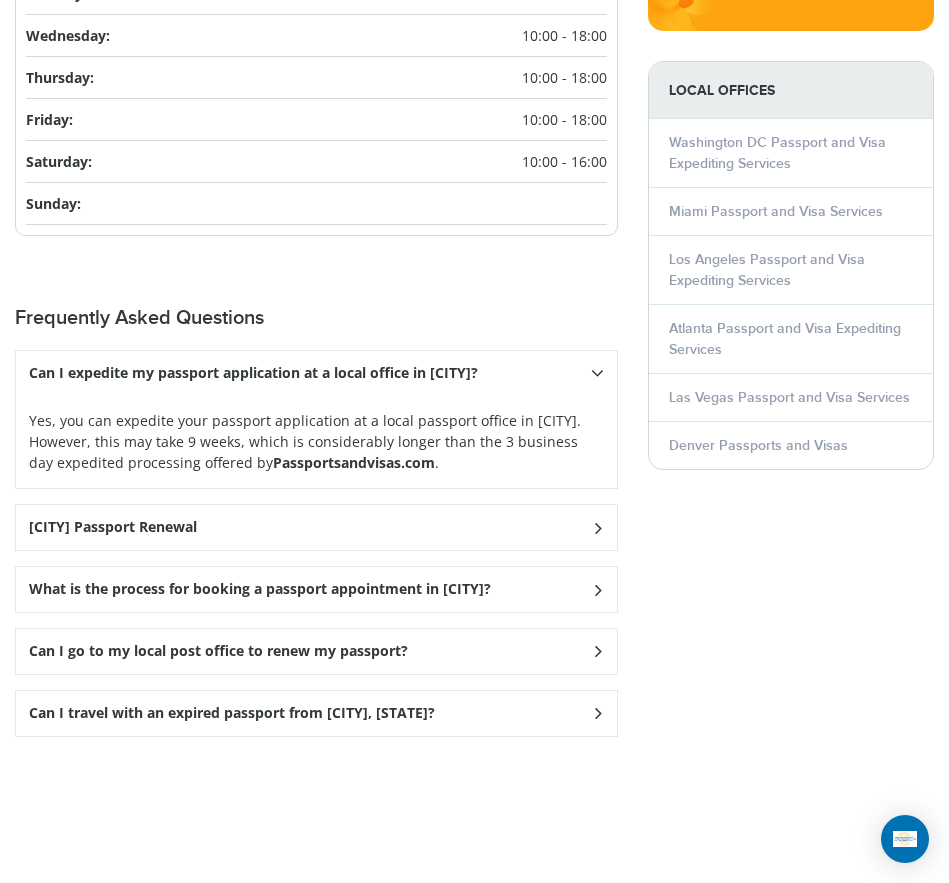 click on "Can I expedite my passport application at a local office in [CITY]?" at bounding box center (253, 373) 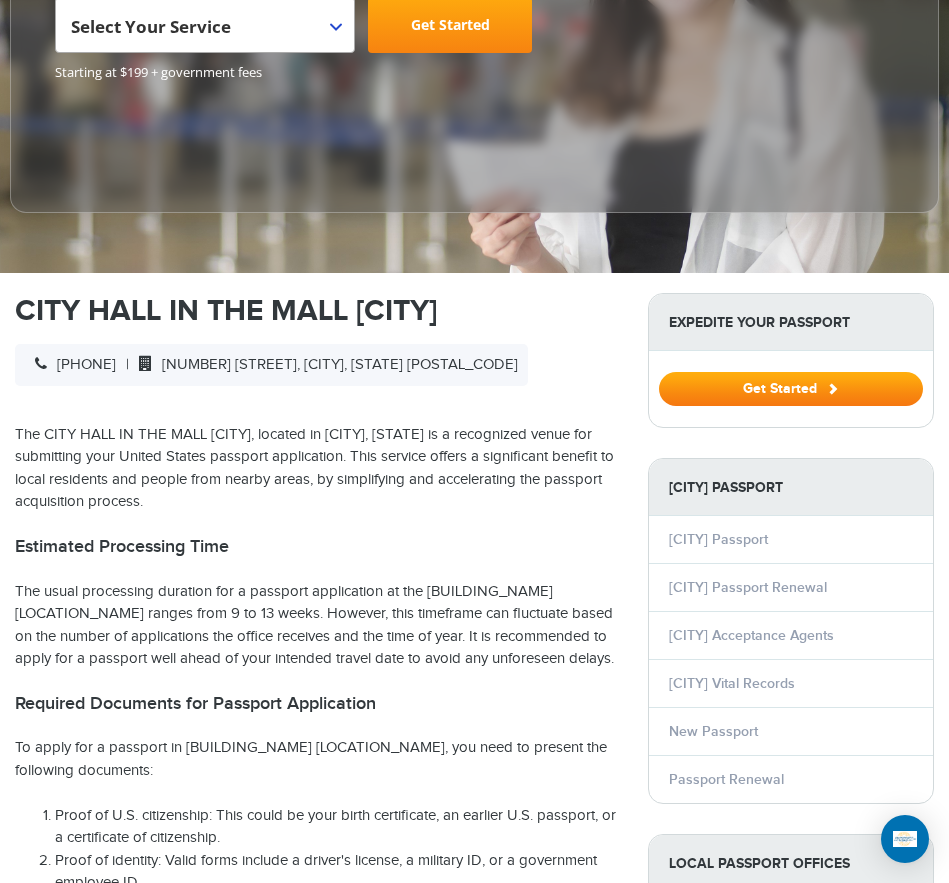 scroll, scrollTop: 400, scrollLeft: 0, axis: vertical 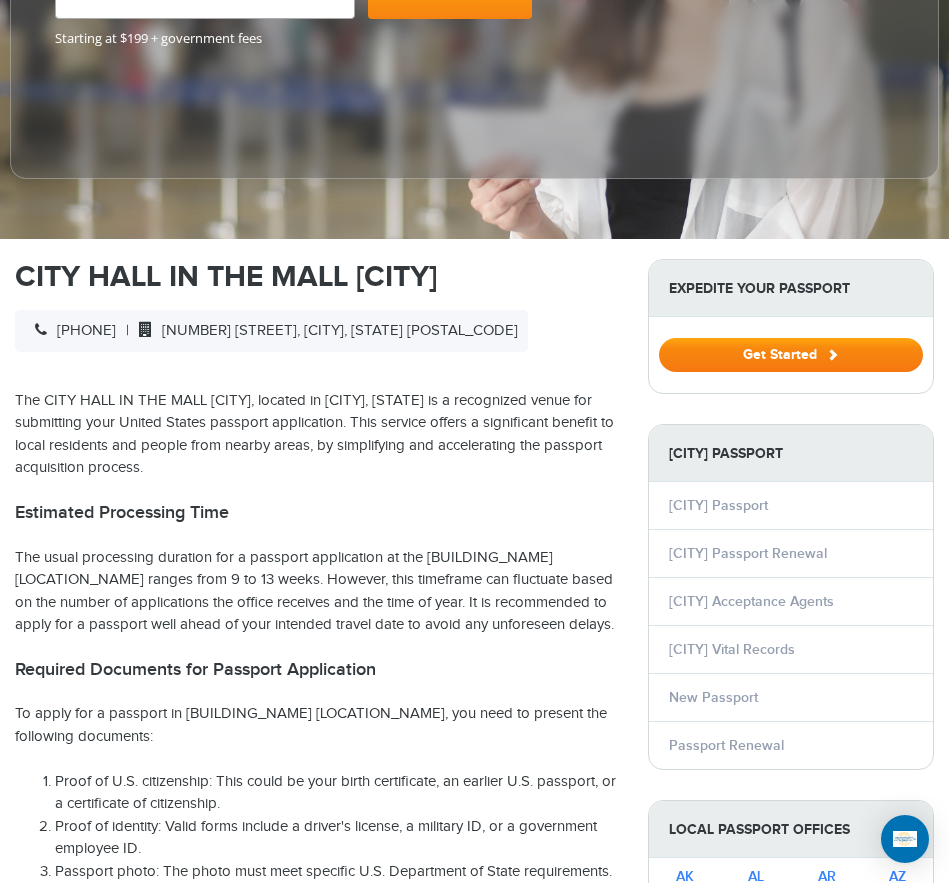 click on "Get Started" at bounding box center (791, 355) 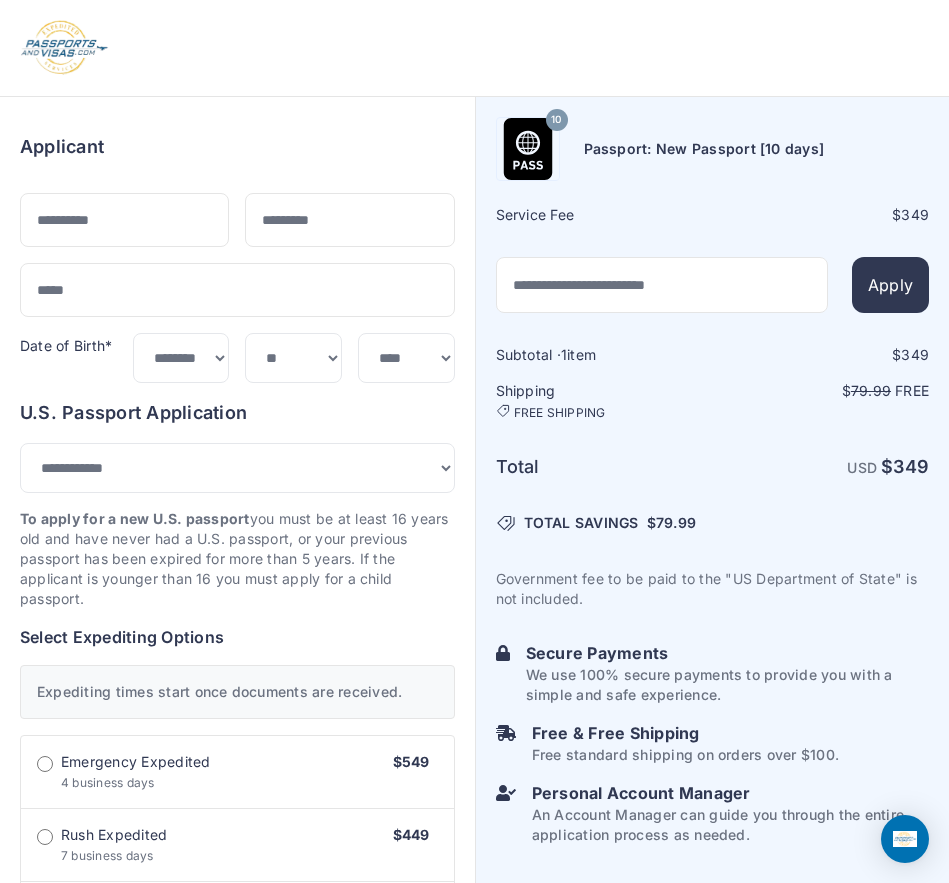 select on "***" 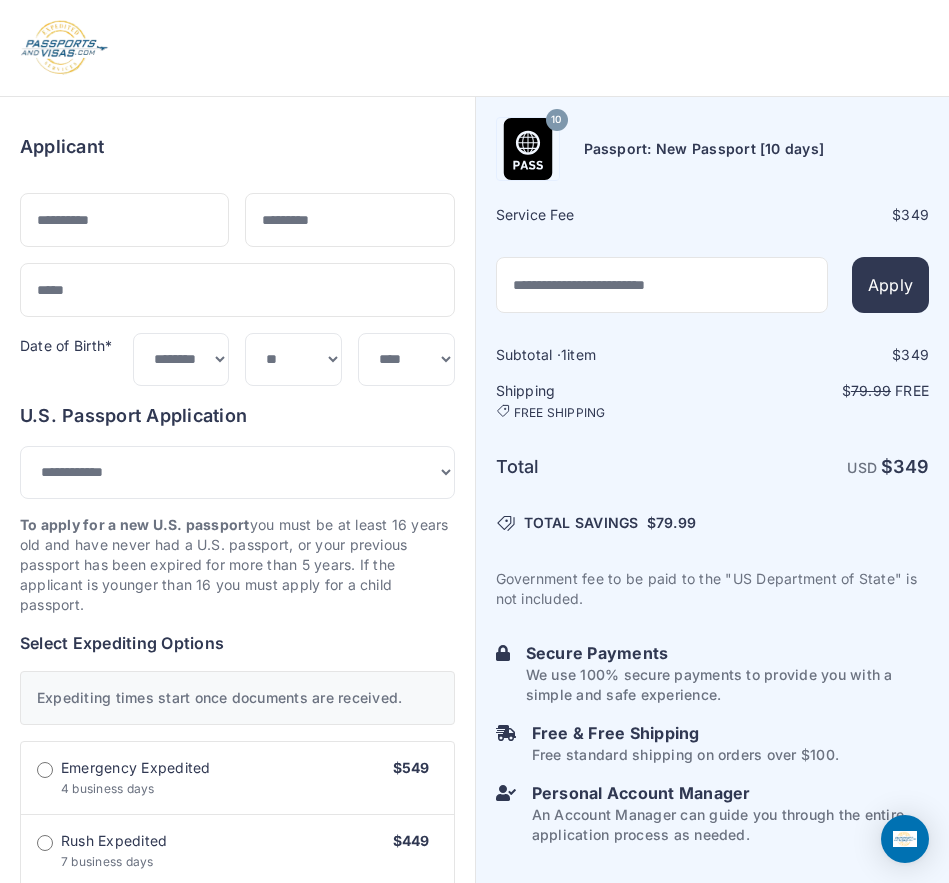 scroll, scrollTop: 0, scrollLeft: 0, axis: both 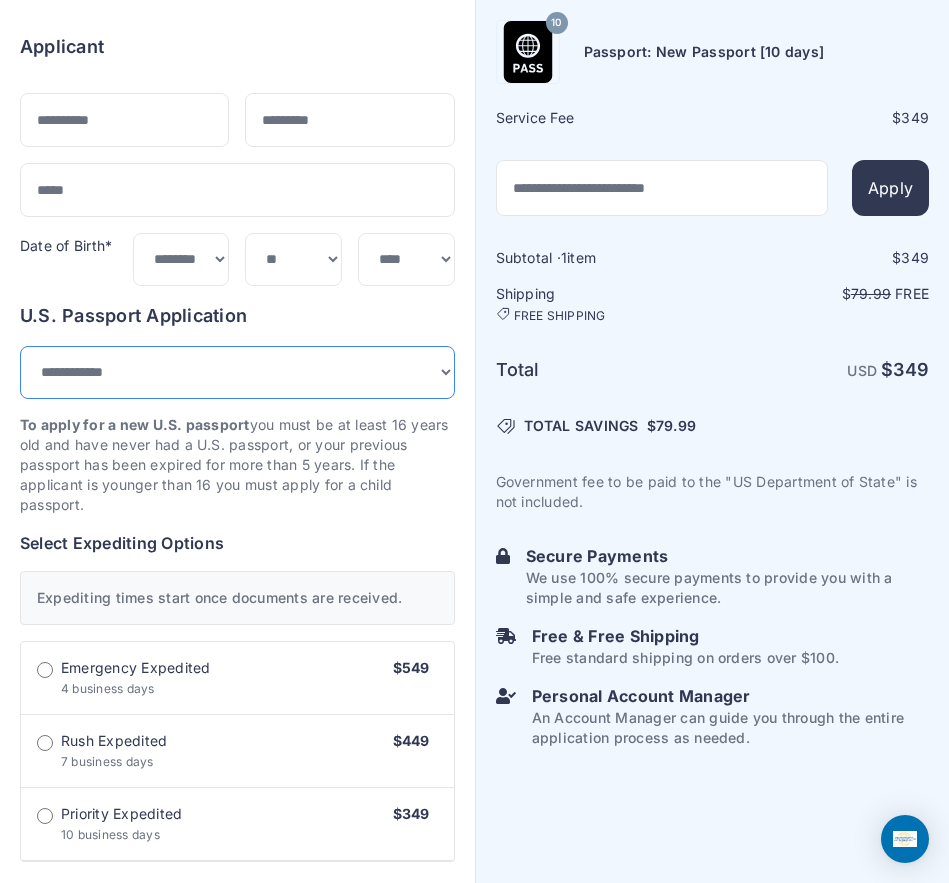 click on "**********" at bounding box center (237, 372) 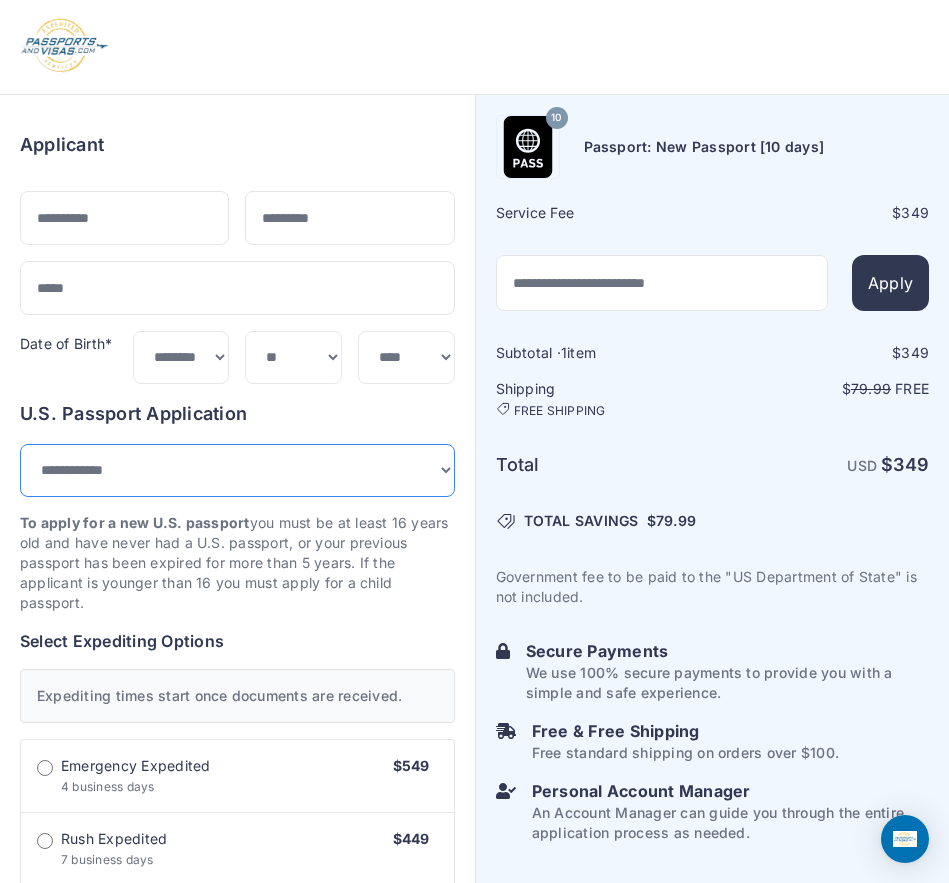 scroll, scrollTop: 0, scrollLeft: 0, axis: both 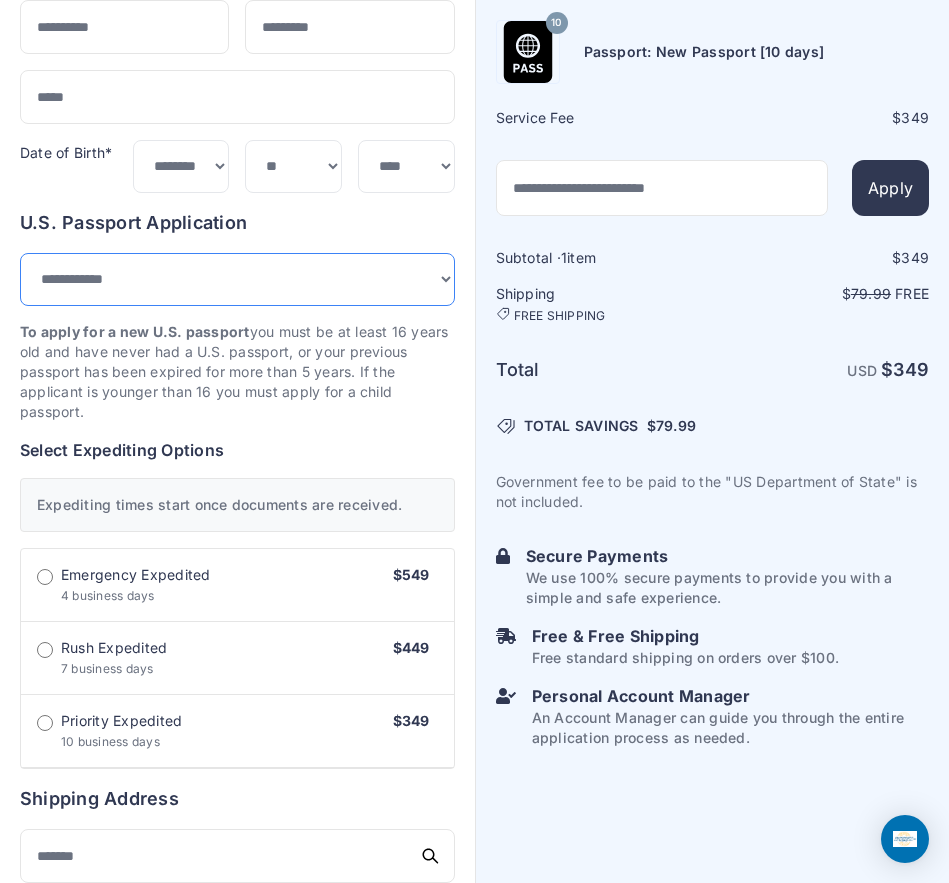 click on "**********" at bounding box center [237, 279] 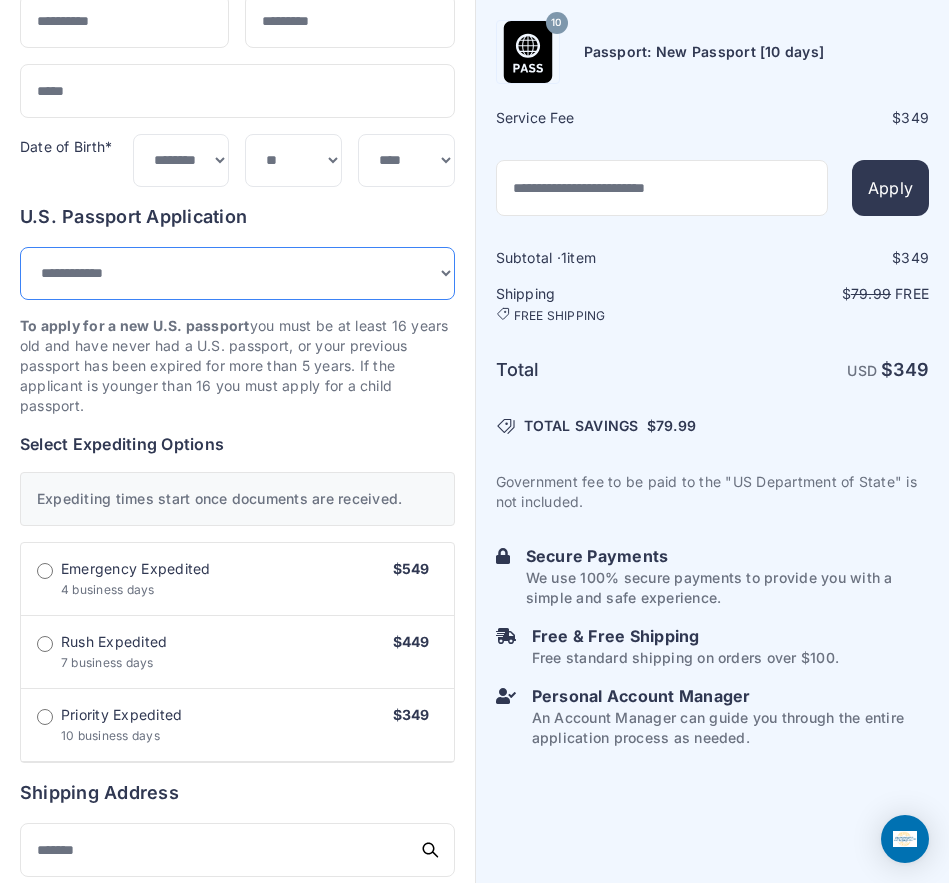 scroll, scrollTop: 200, scrollLeft: 0, axis: vertical 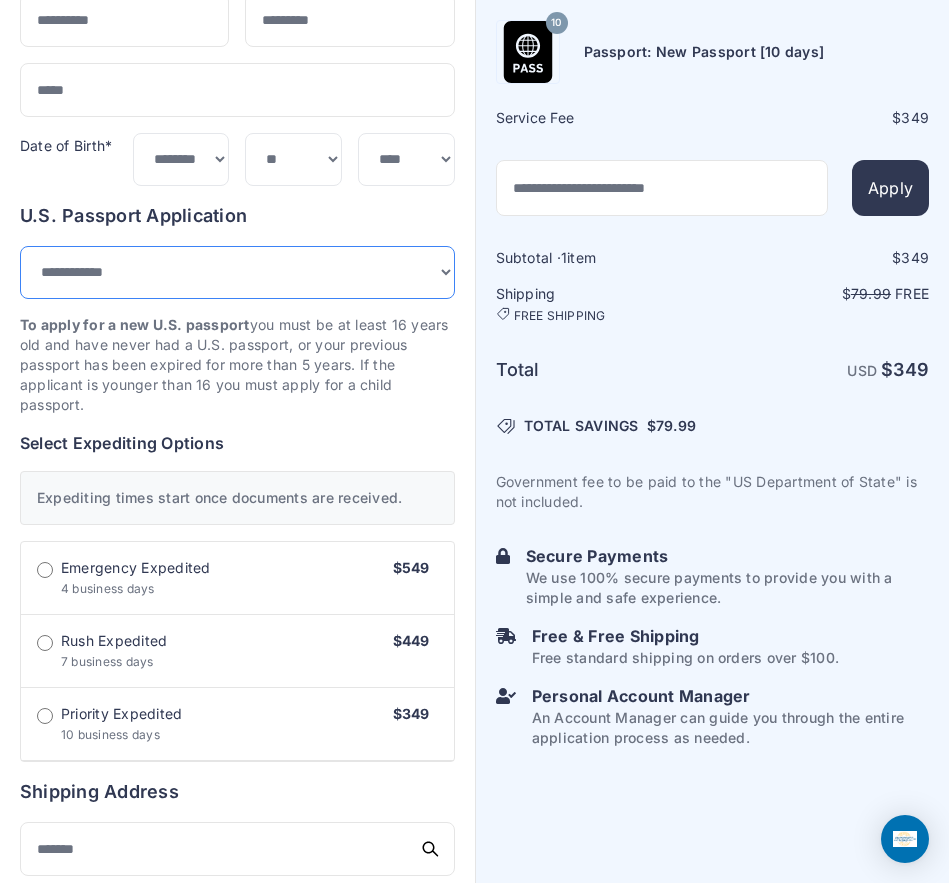click on "**********" at bounding box center [237, 272] 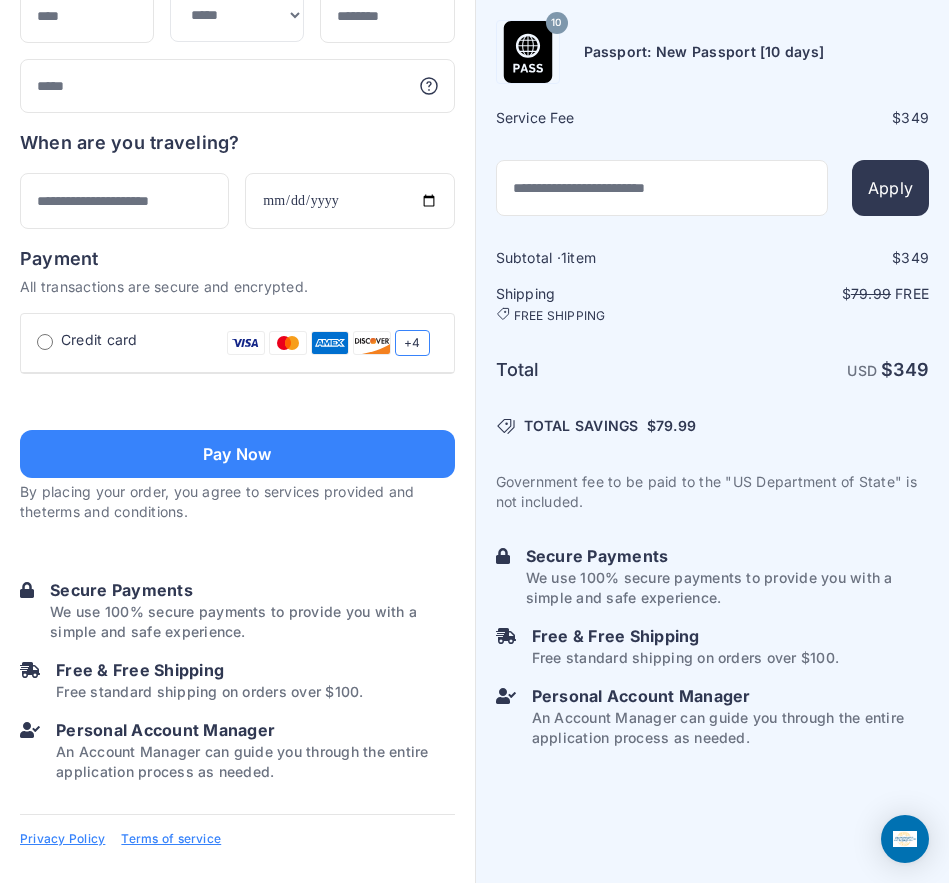 scroll, scrollTop: 1298, scrollLeft: 0, axis: vertical 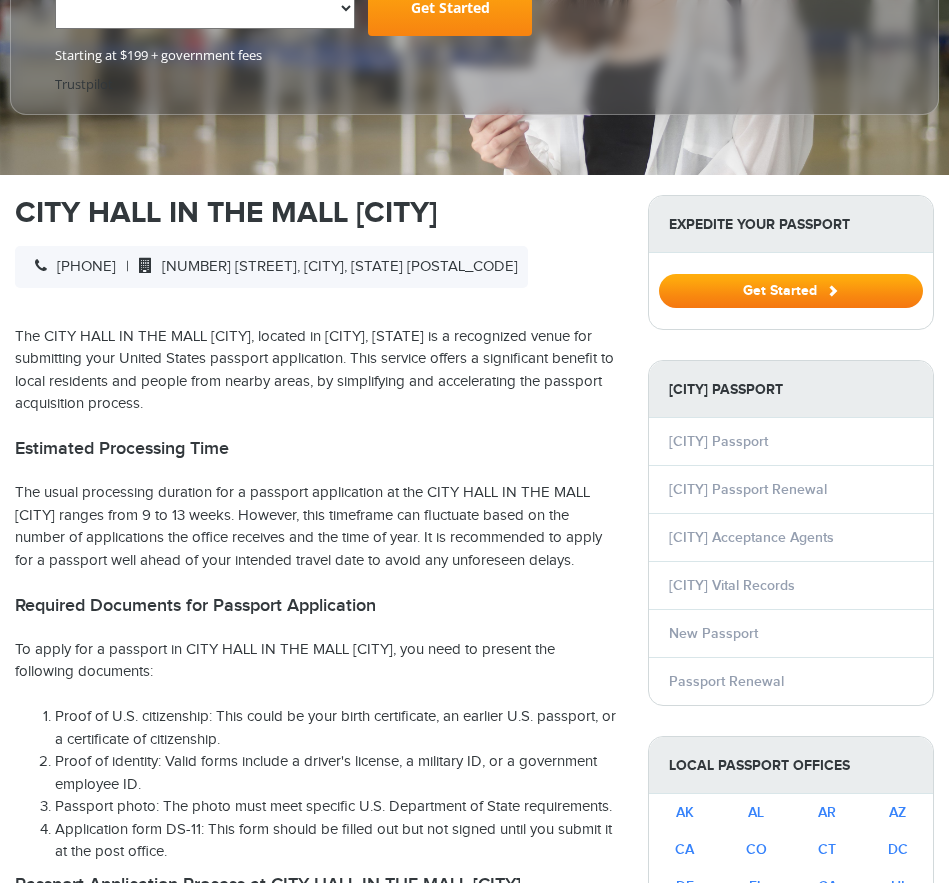 select on "**********" 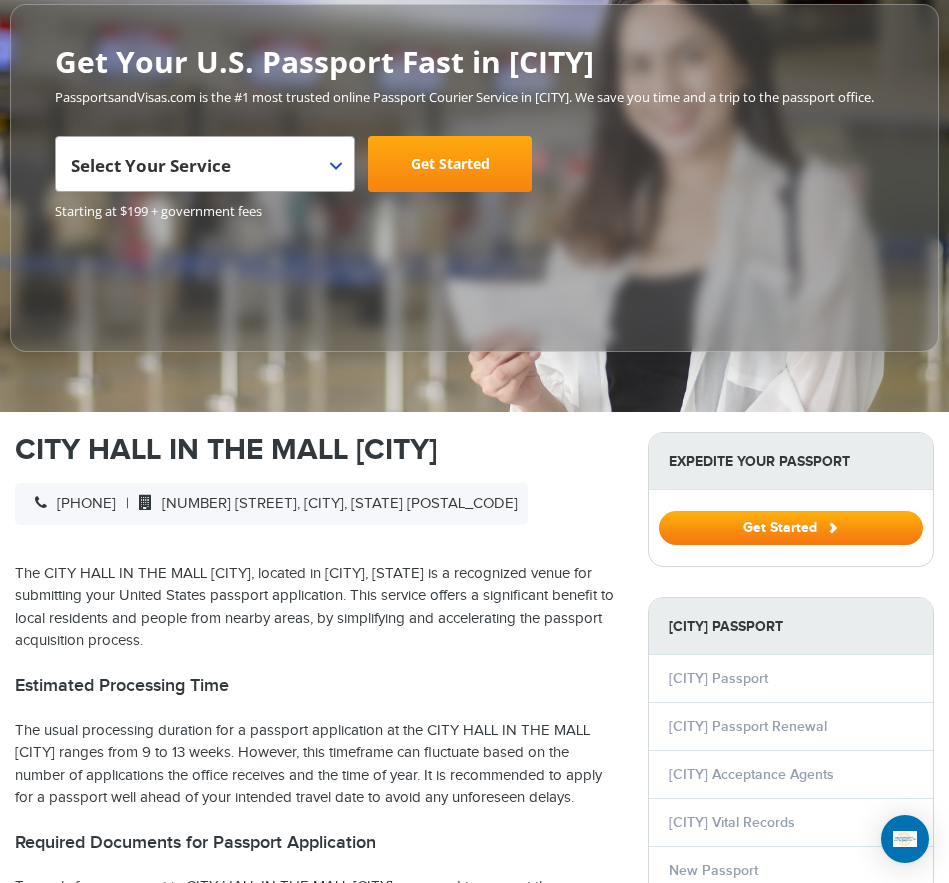 scroll, scrollTop: 83, scrollLeft: 0, axis: vertical 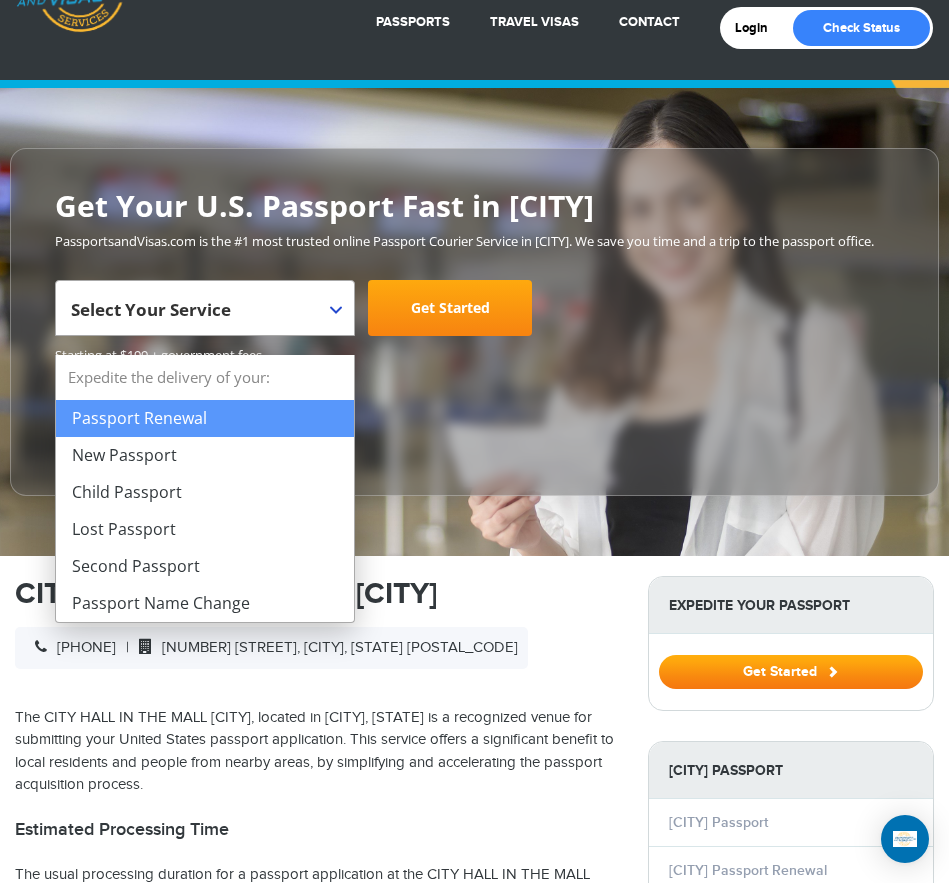 click on "Select Your Service" at bounding box center [202, 316] 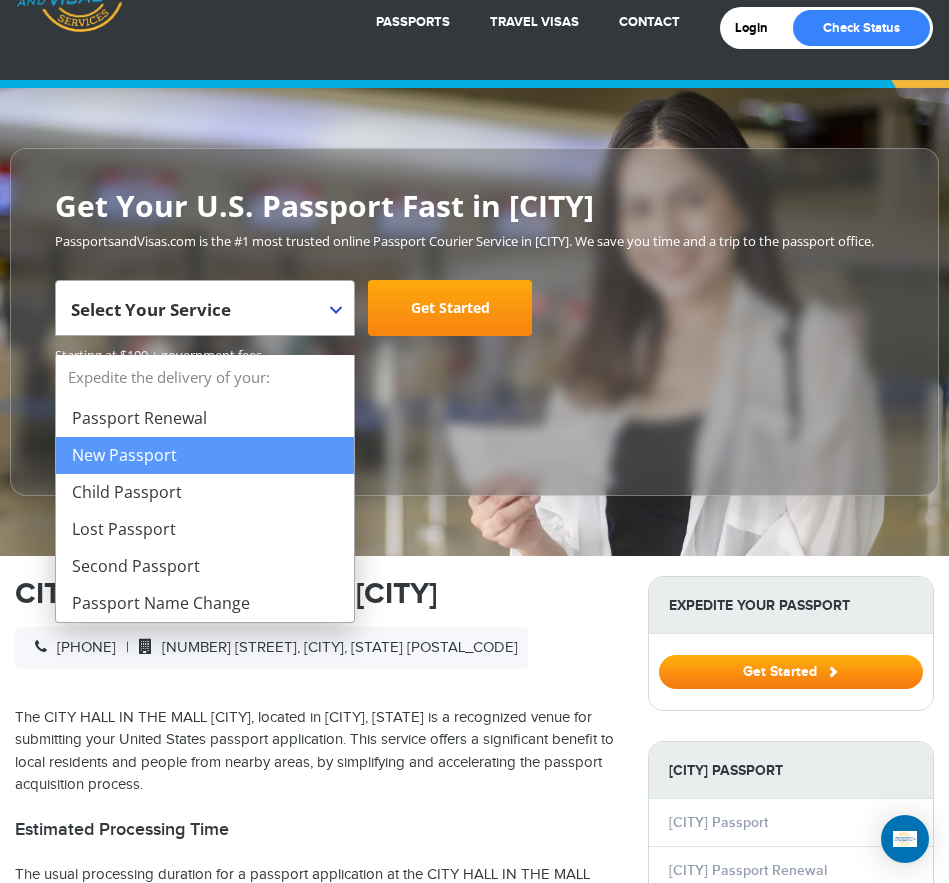 select on "**********" 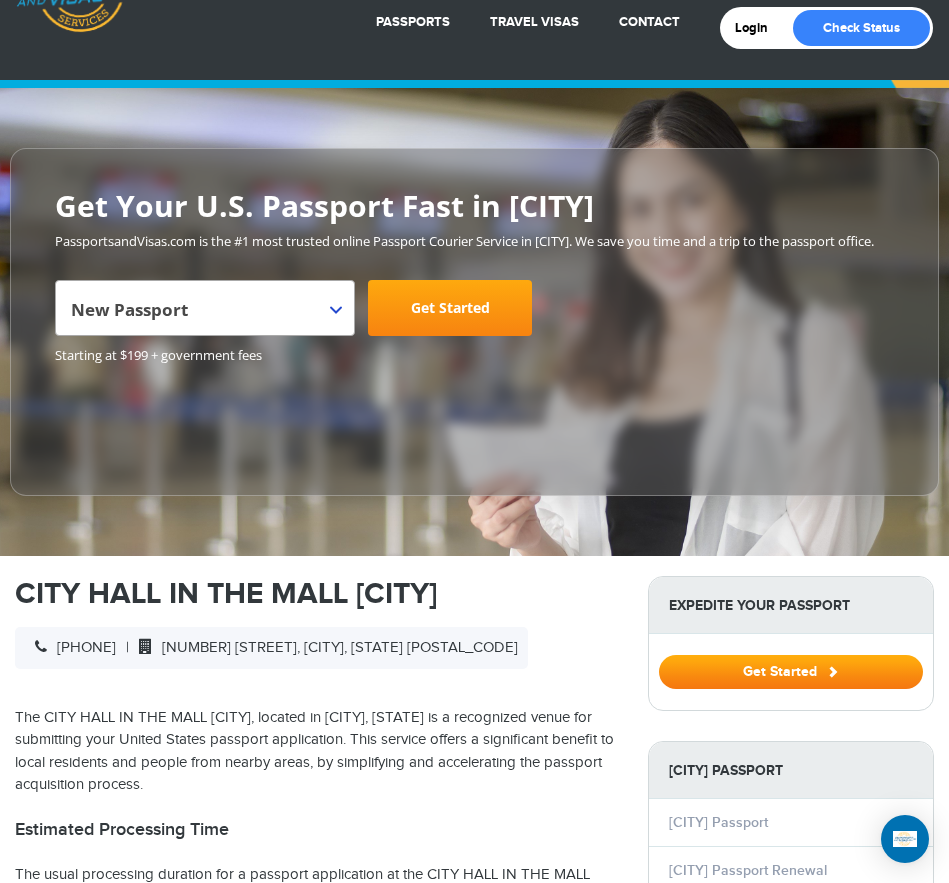 click on "Get Started" at bounding box center (450, 308) 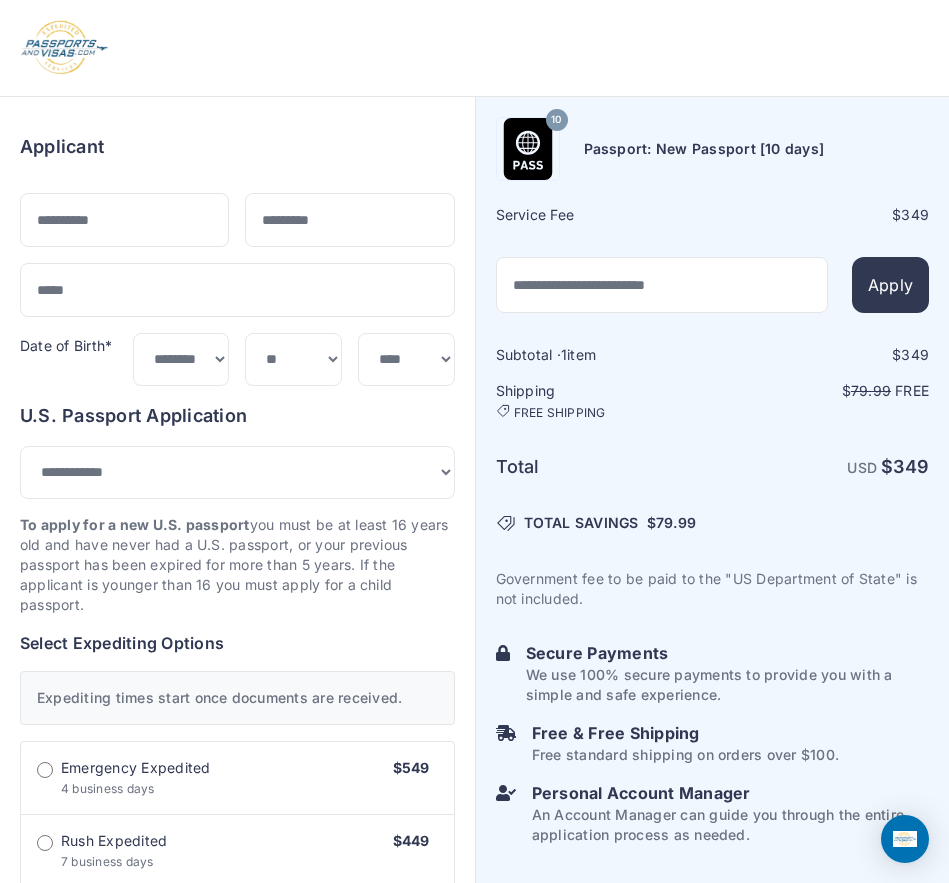 scroll, scrollTop: 0, scrollLeft: 0, axis: both 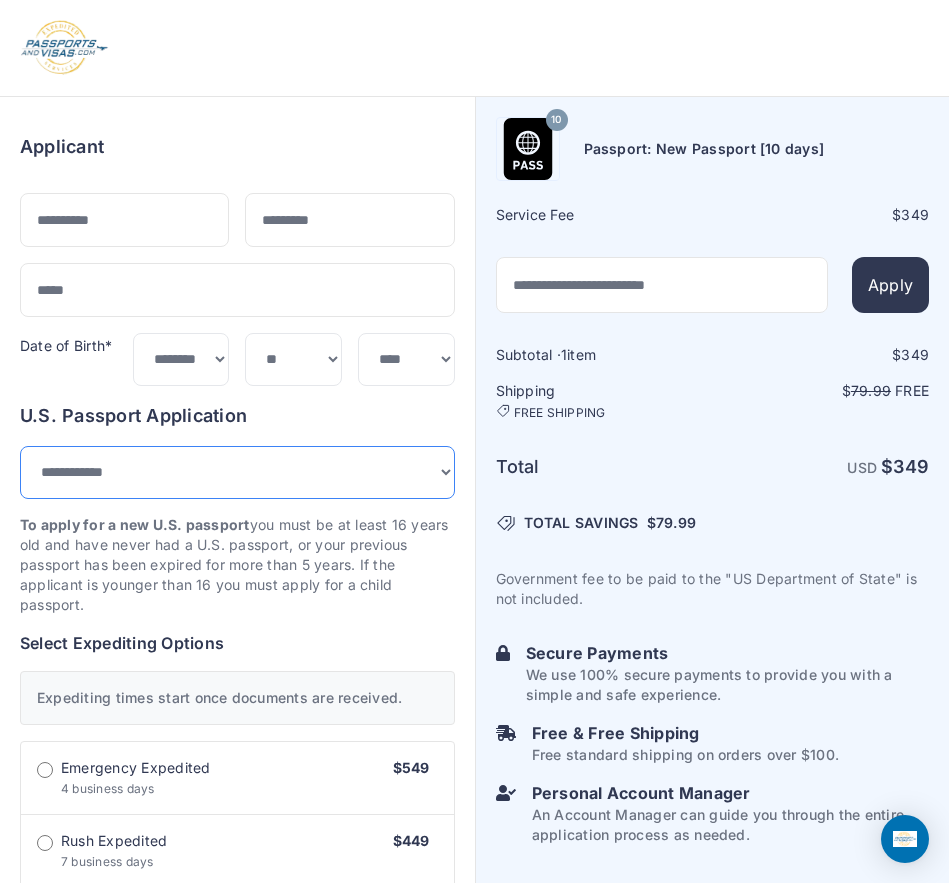 click on "**********" at bounding box center (237, 472) 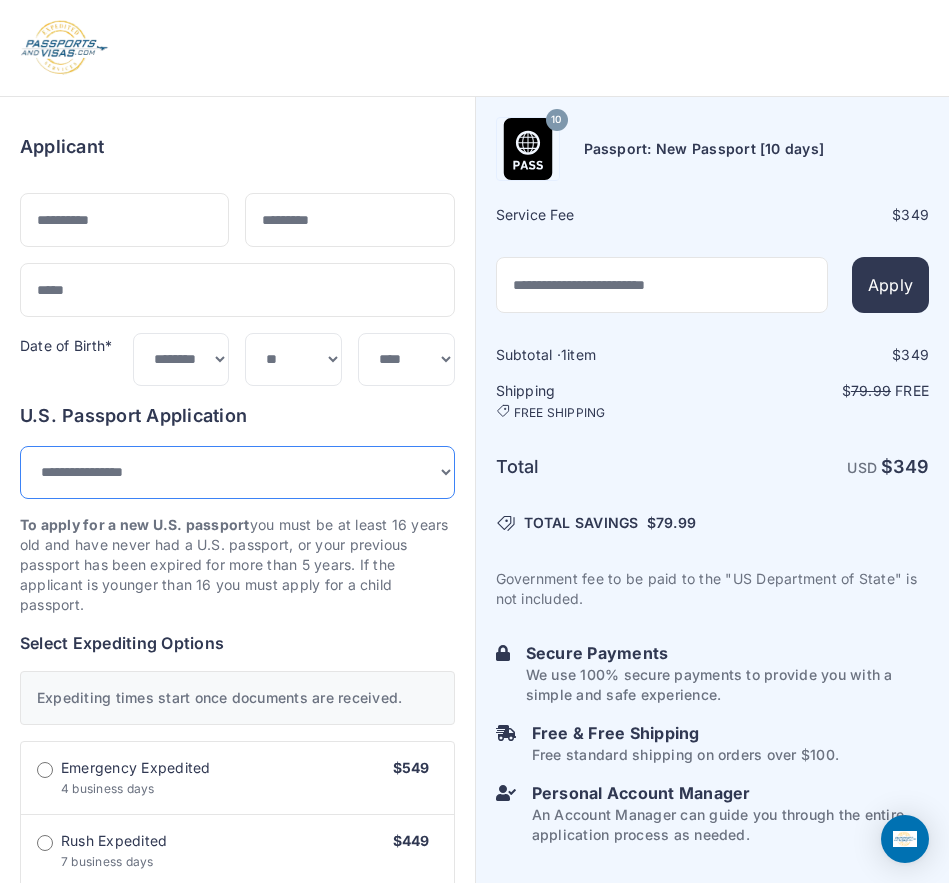 click on "**********" at bounding box center [237, 472] 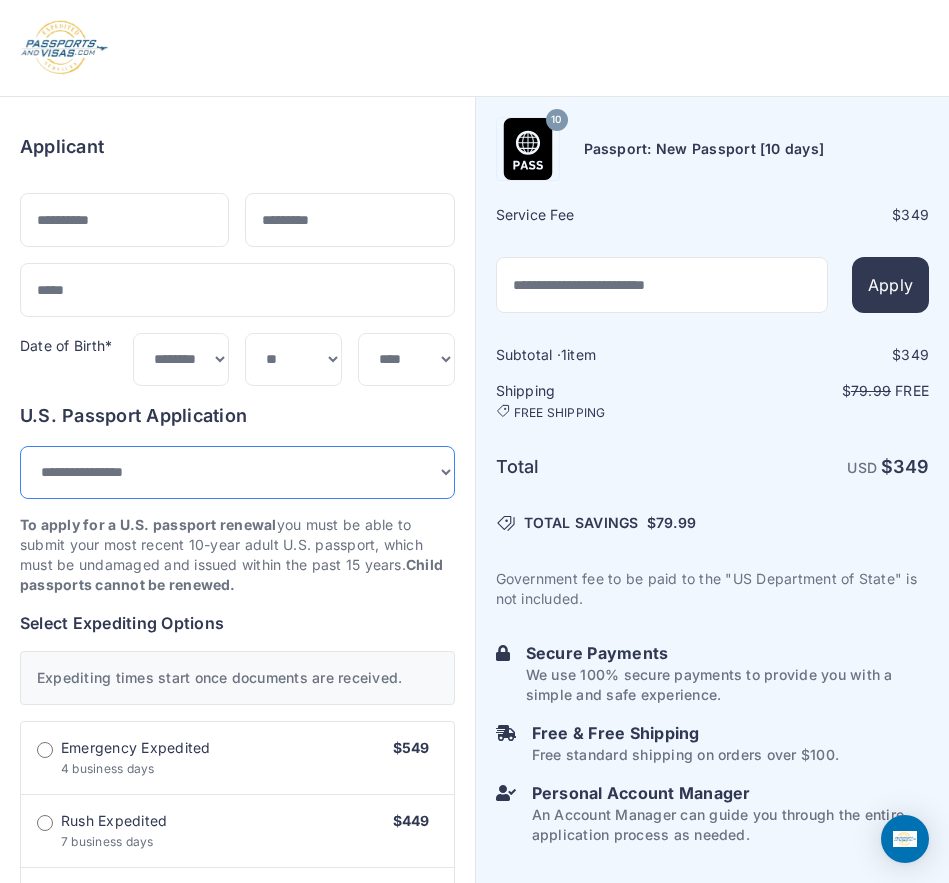 click on "**********" at bounding box center (237, 472) 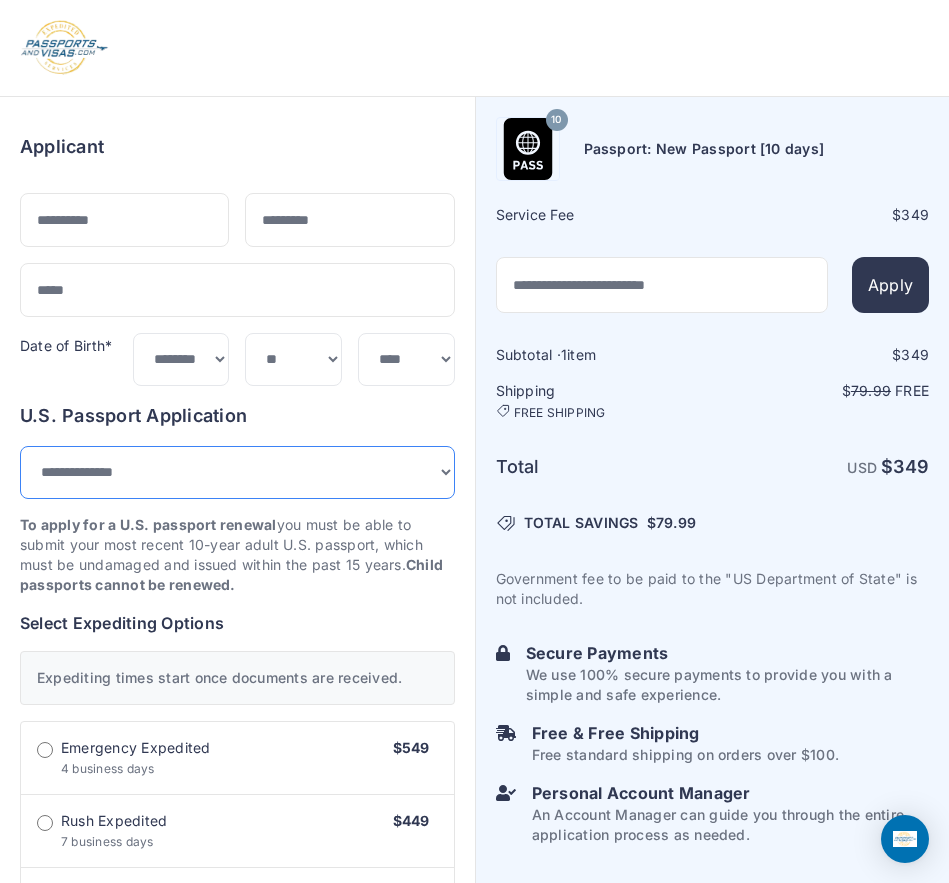 click on "**********" at bounding box center [237, 472] 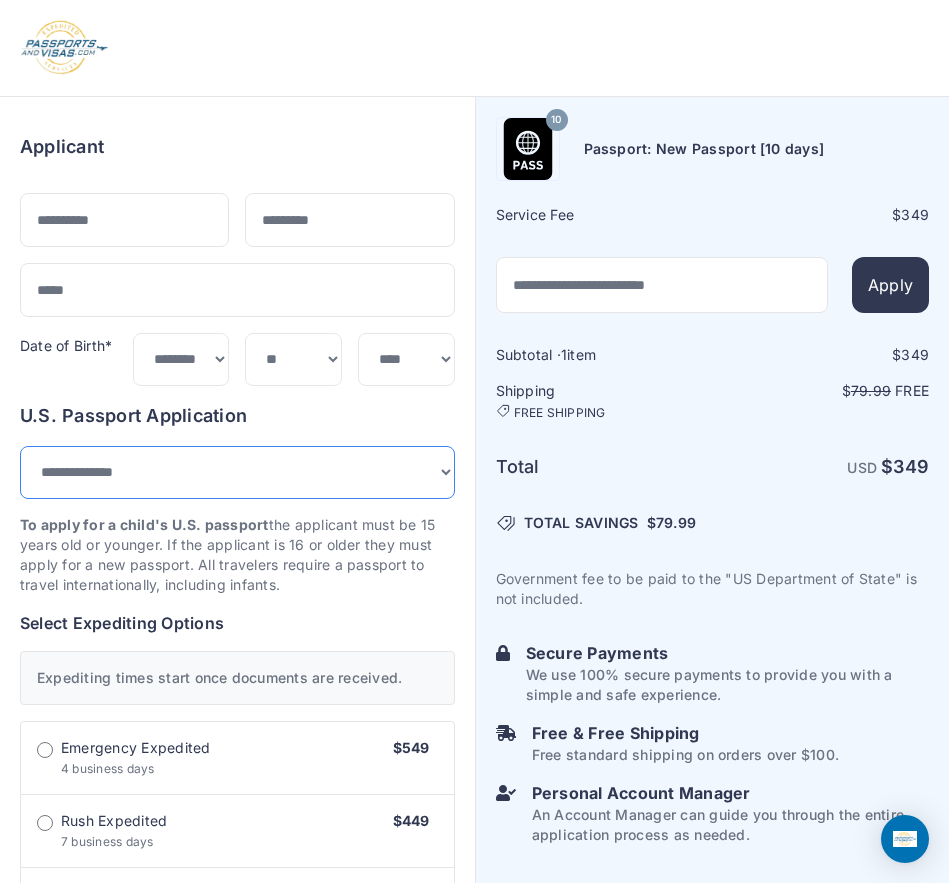 click on "**********" at bounding box center (237, 472) 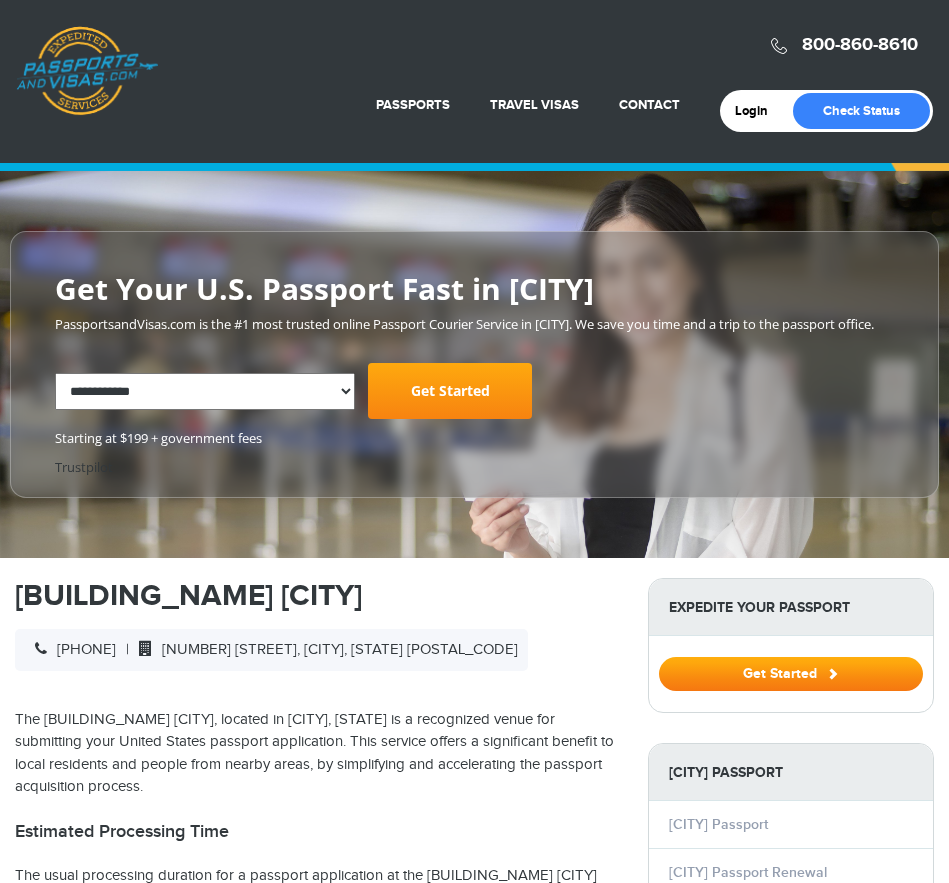 select on "**********" 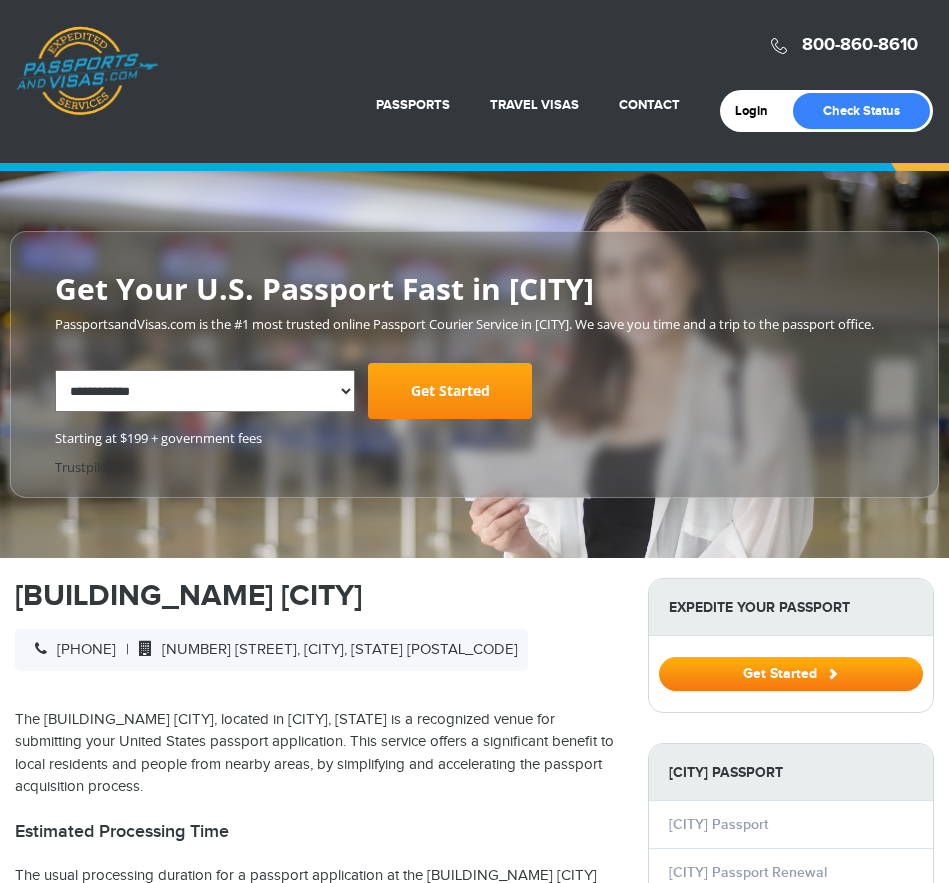 scroll, scrollTop: 83, scrollLeft: 0, axis: vertical 